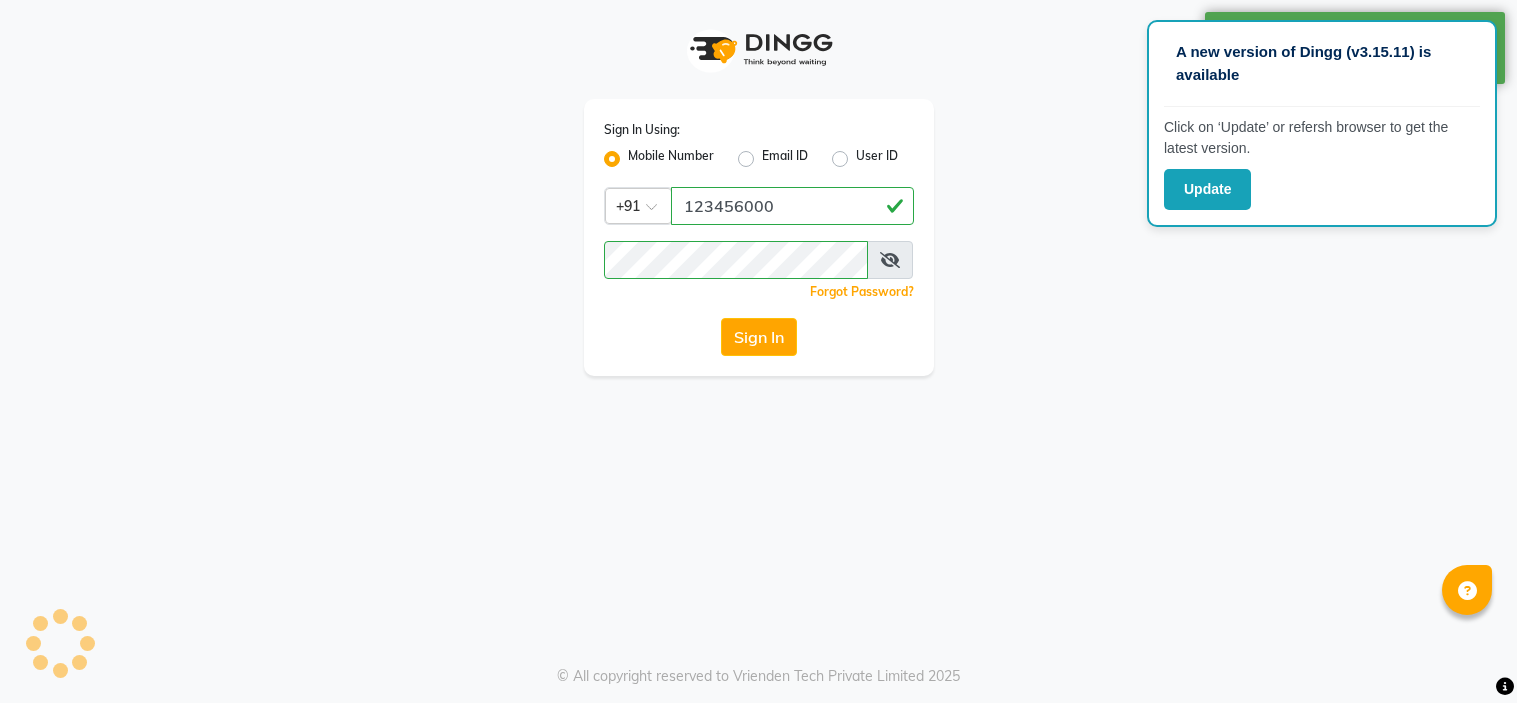 scroll, scrollTop: 0, scrollLeft: 0, axis: both 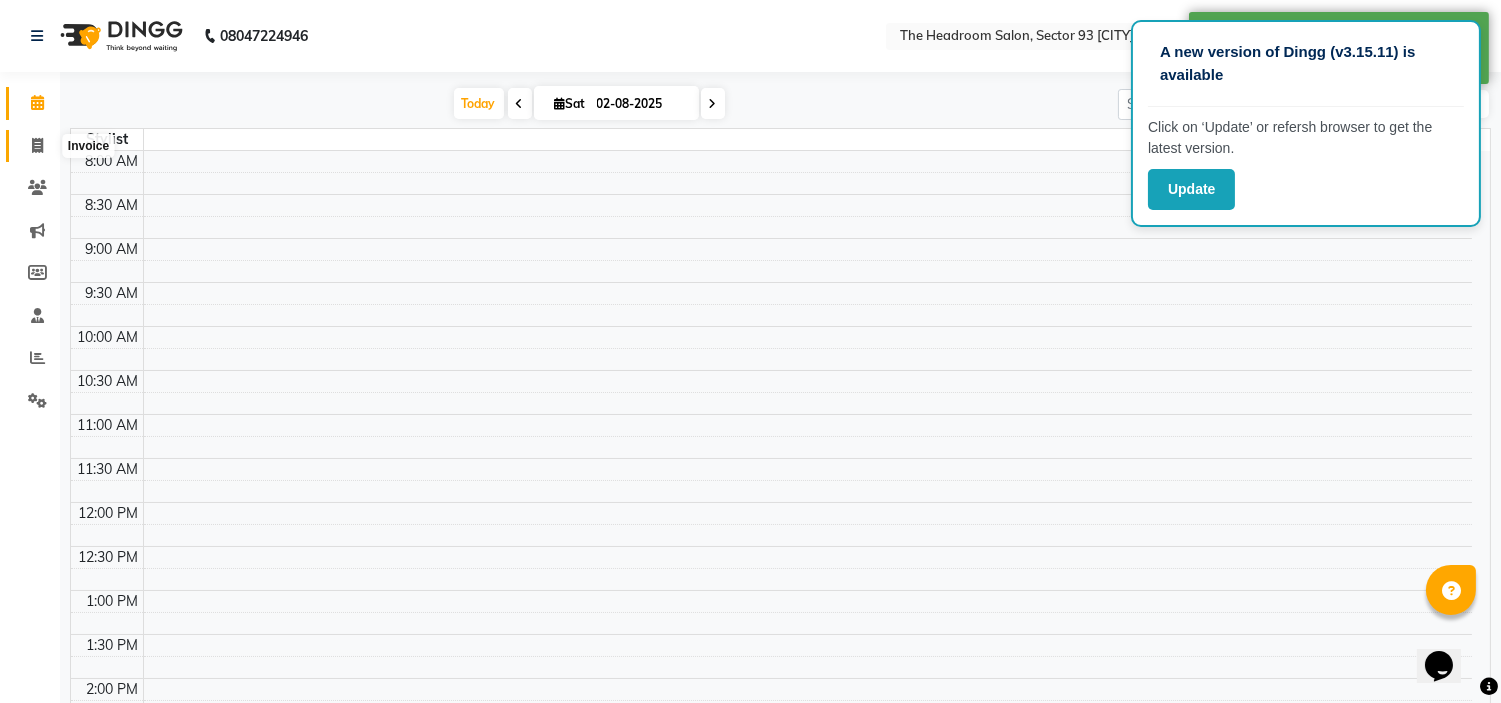 click 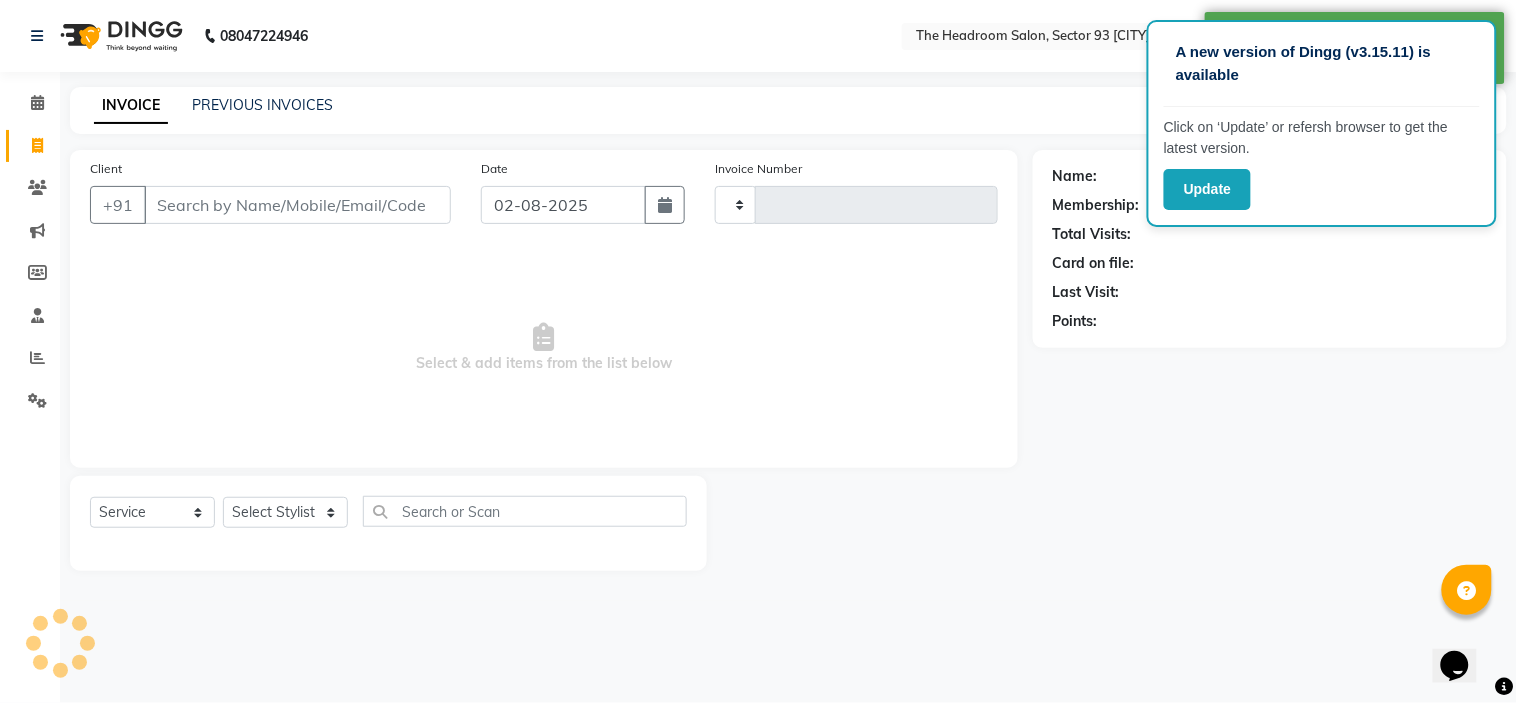 type on "2566" 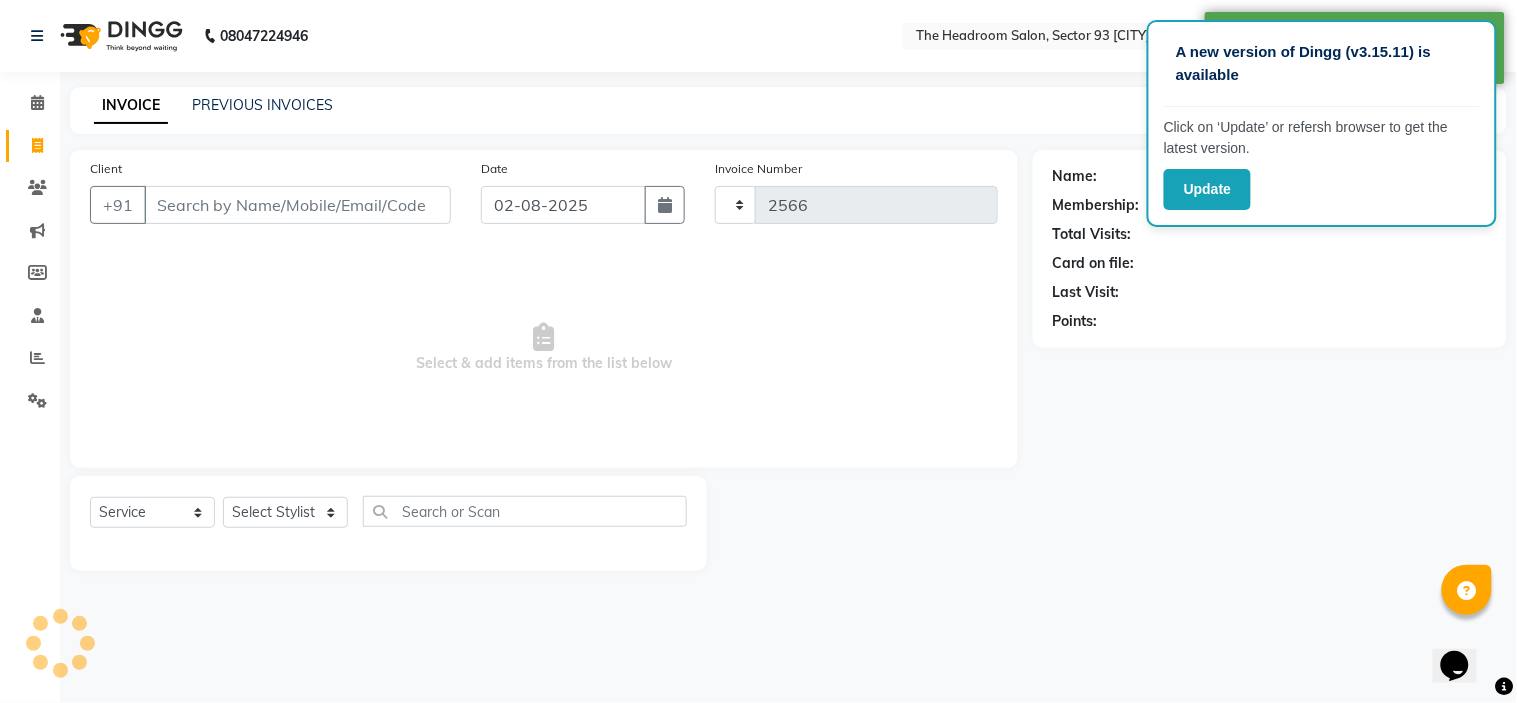 select on "6933" 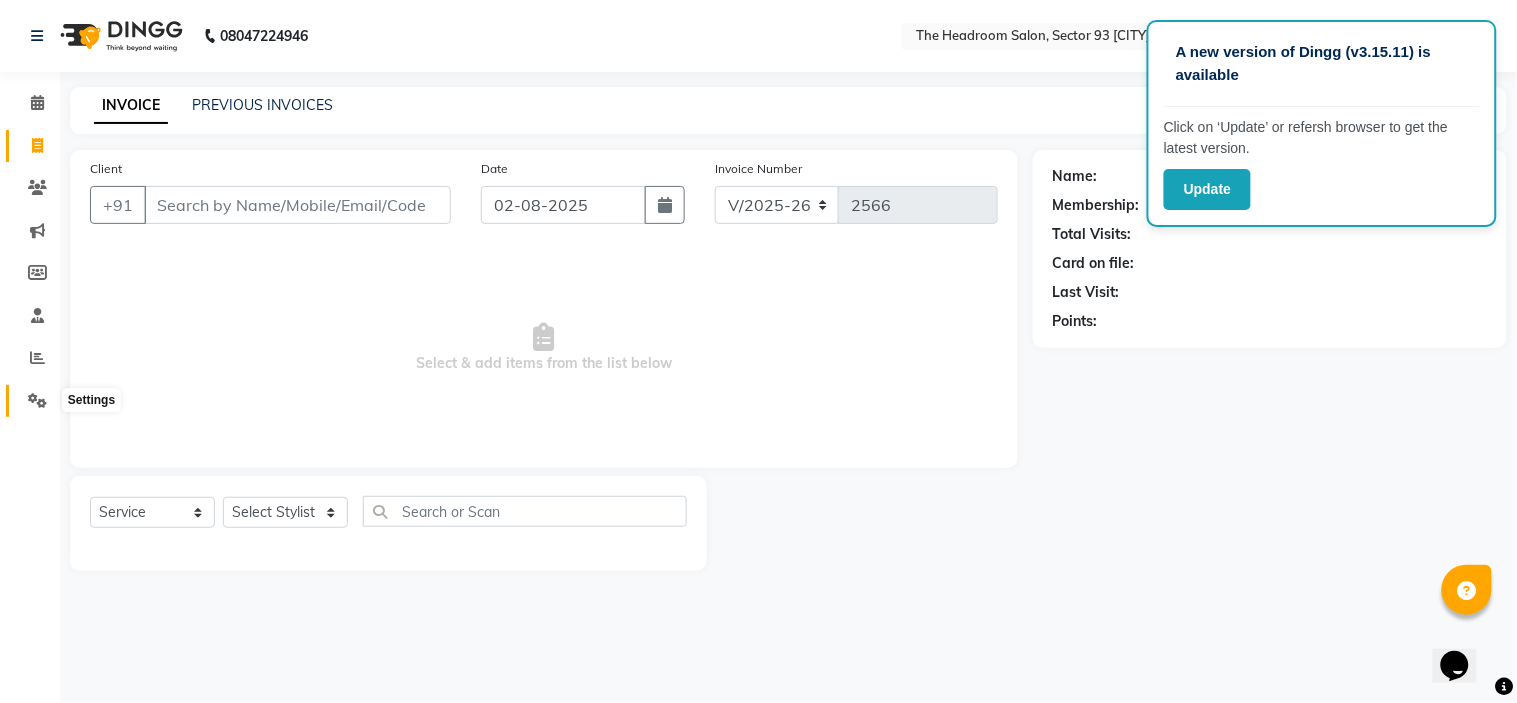 click 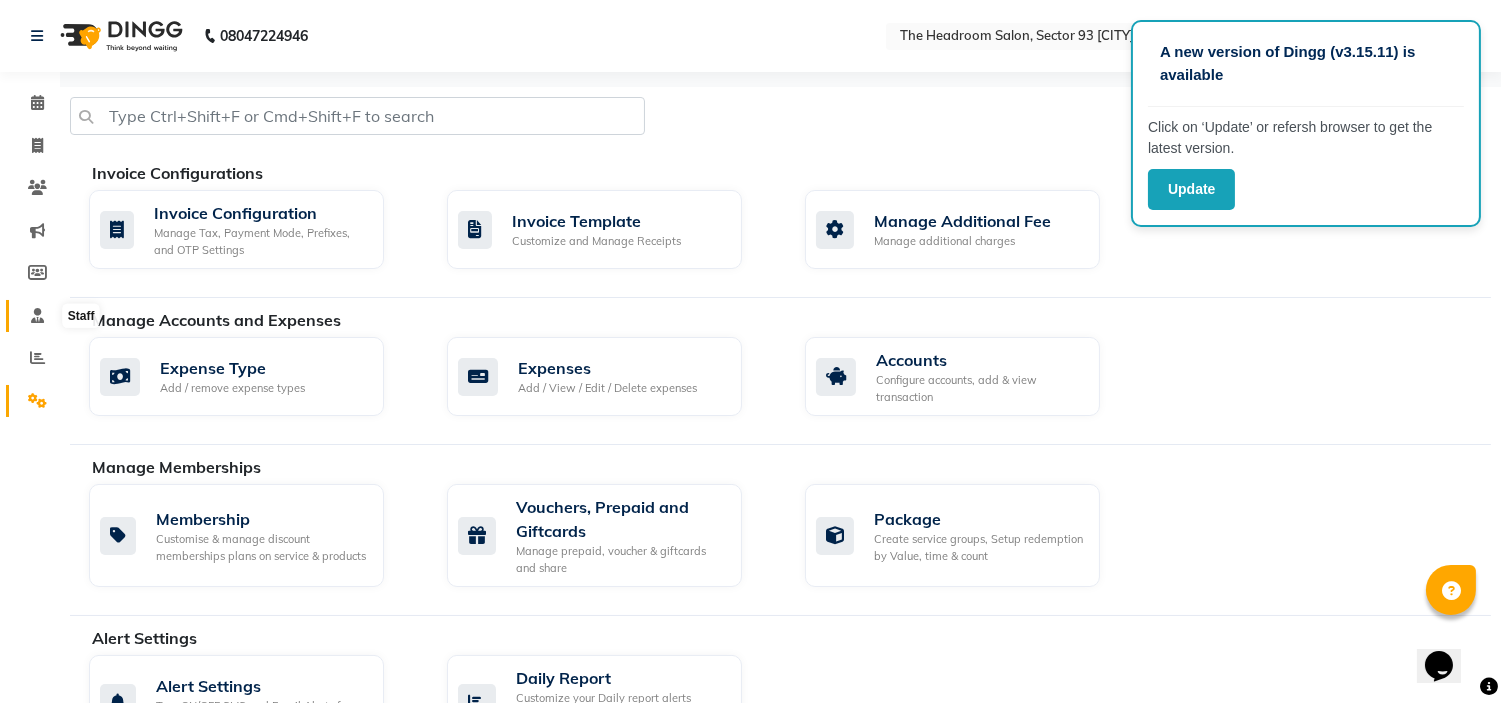 click 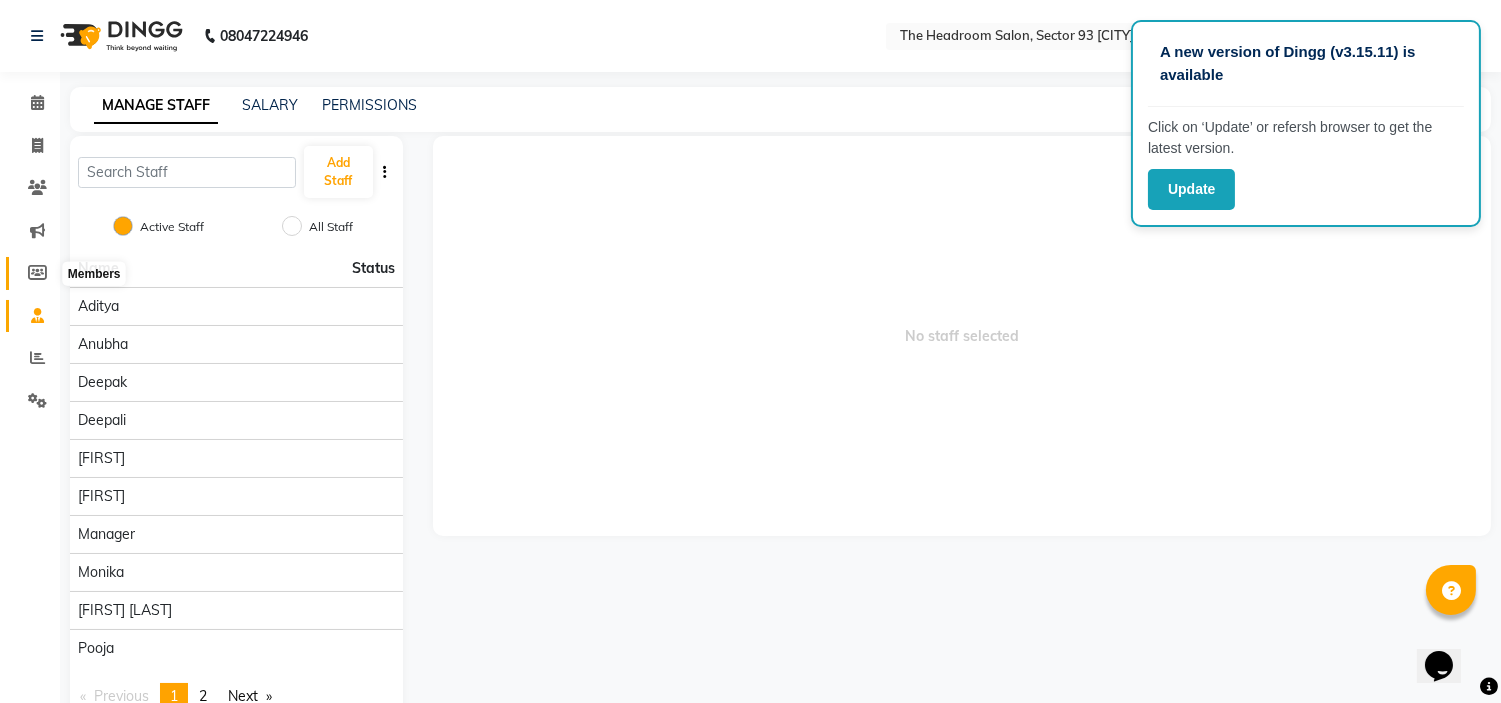 click 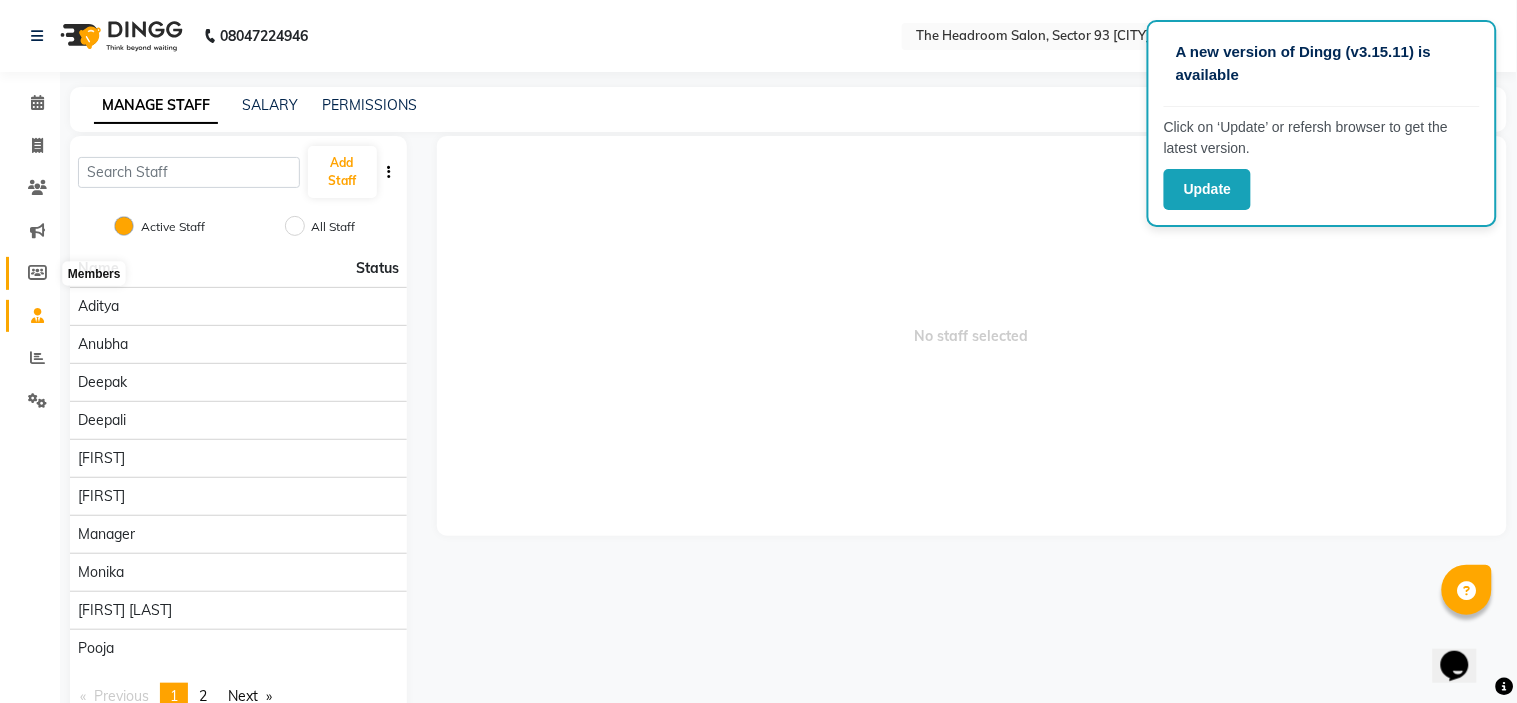 select 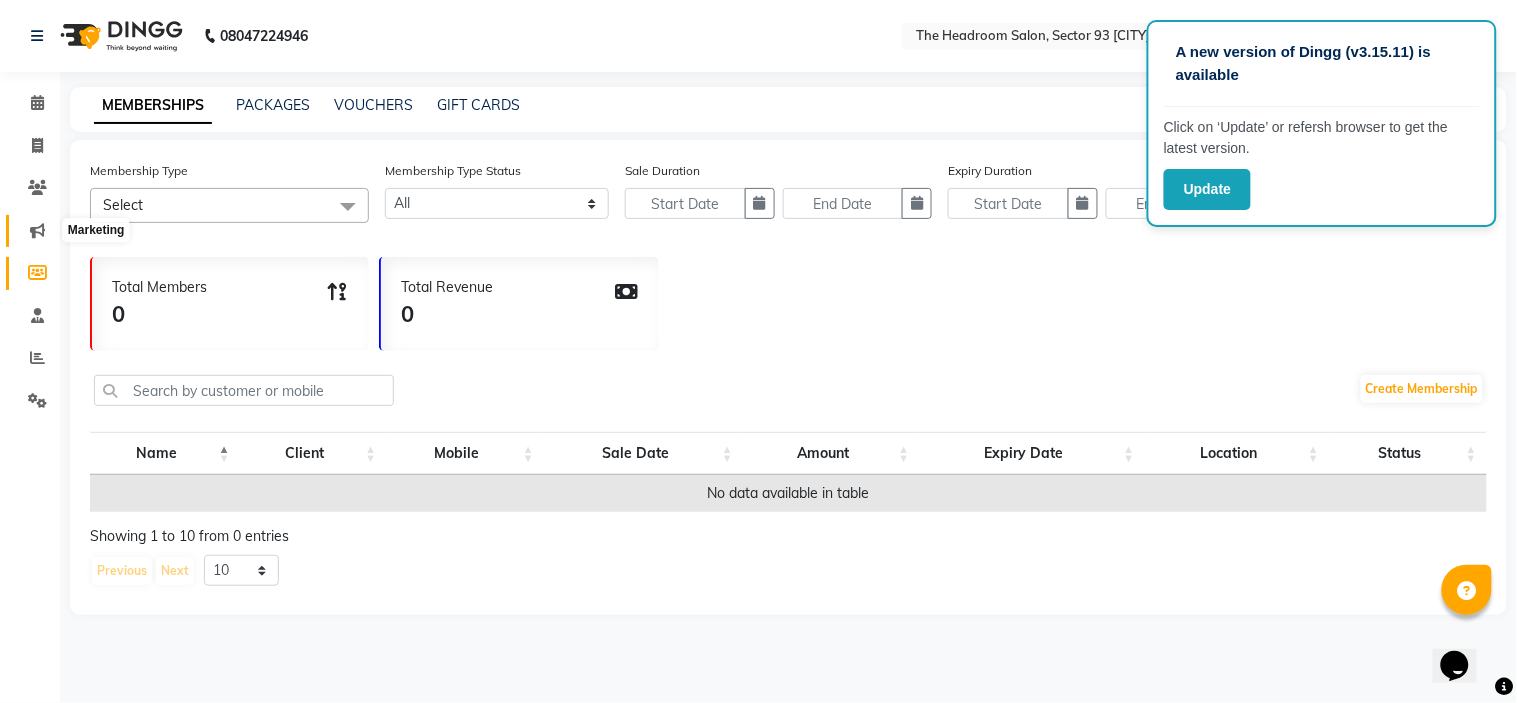 click 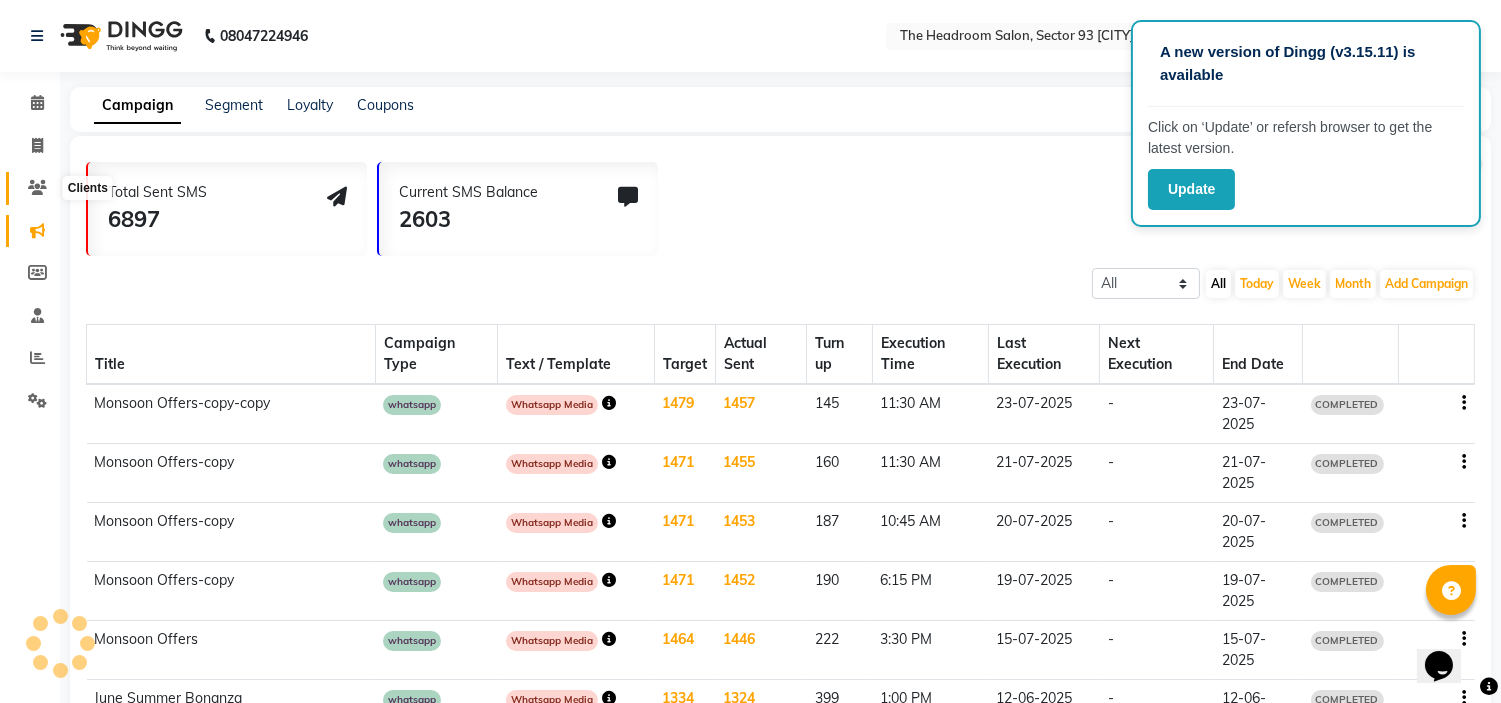 click 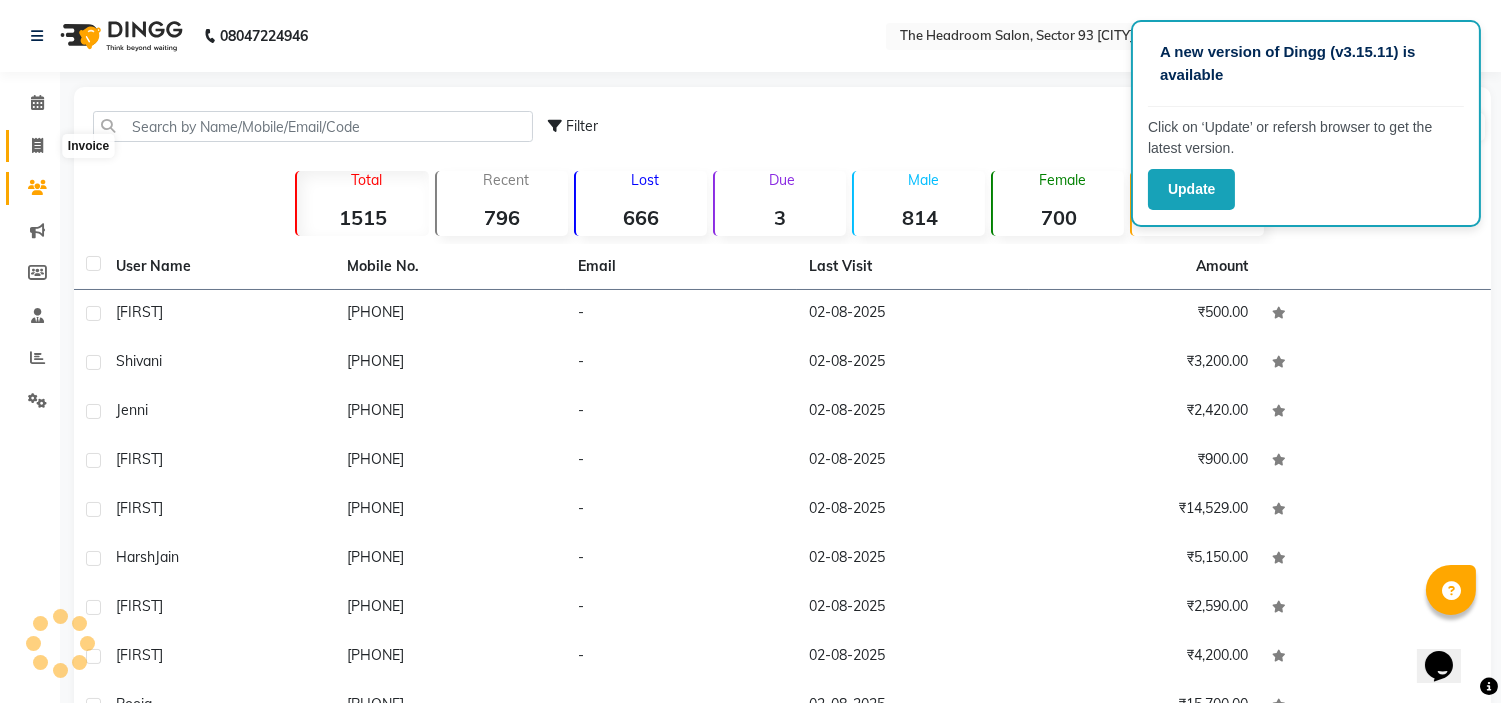 click 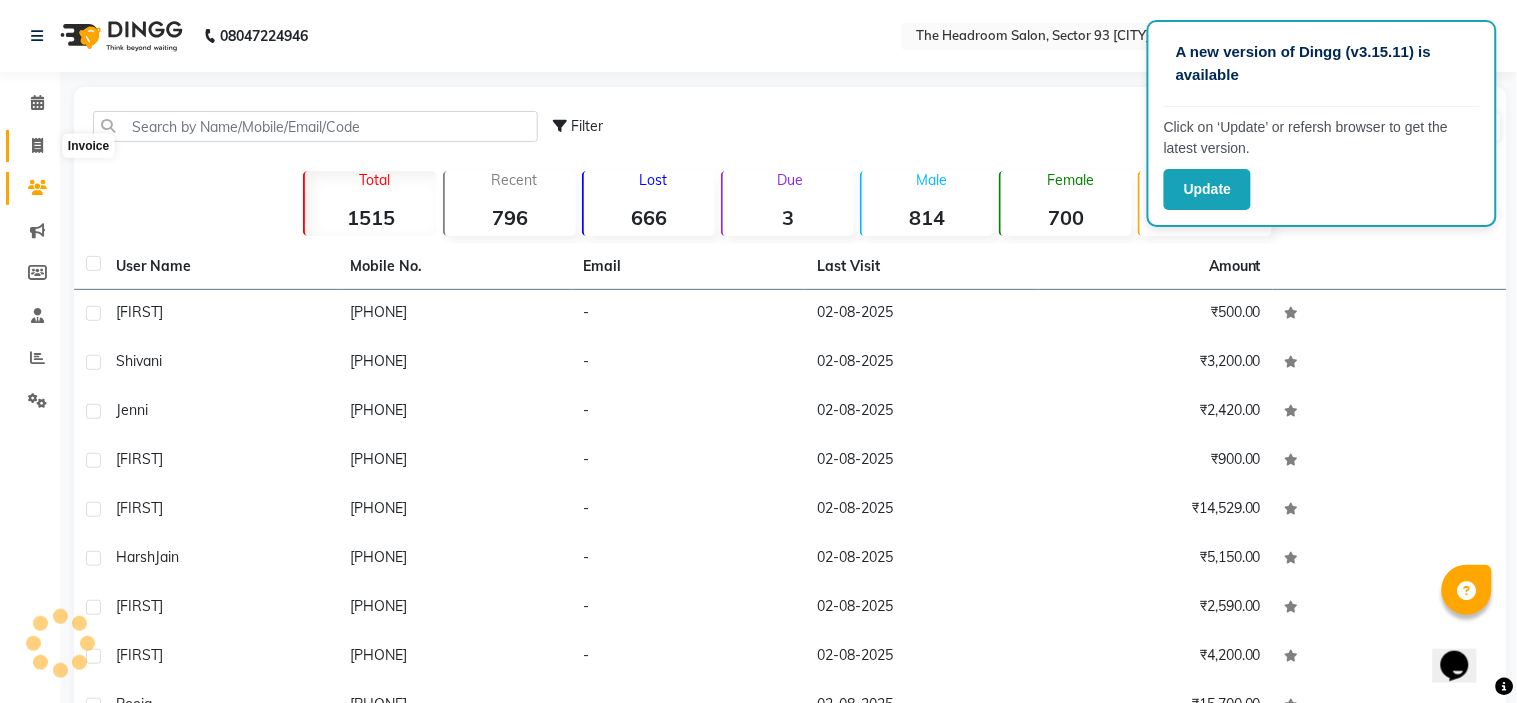 select on "service" 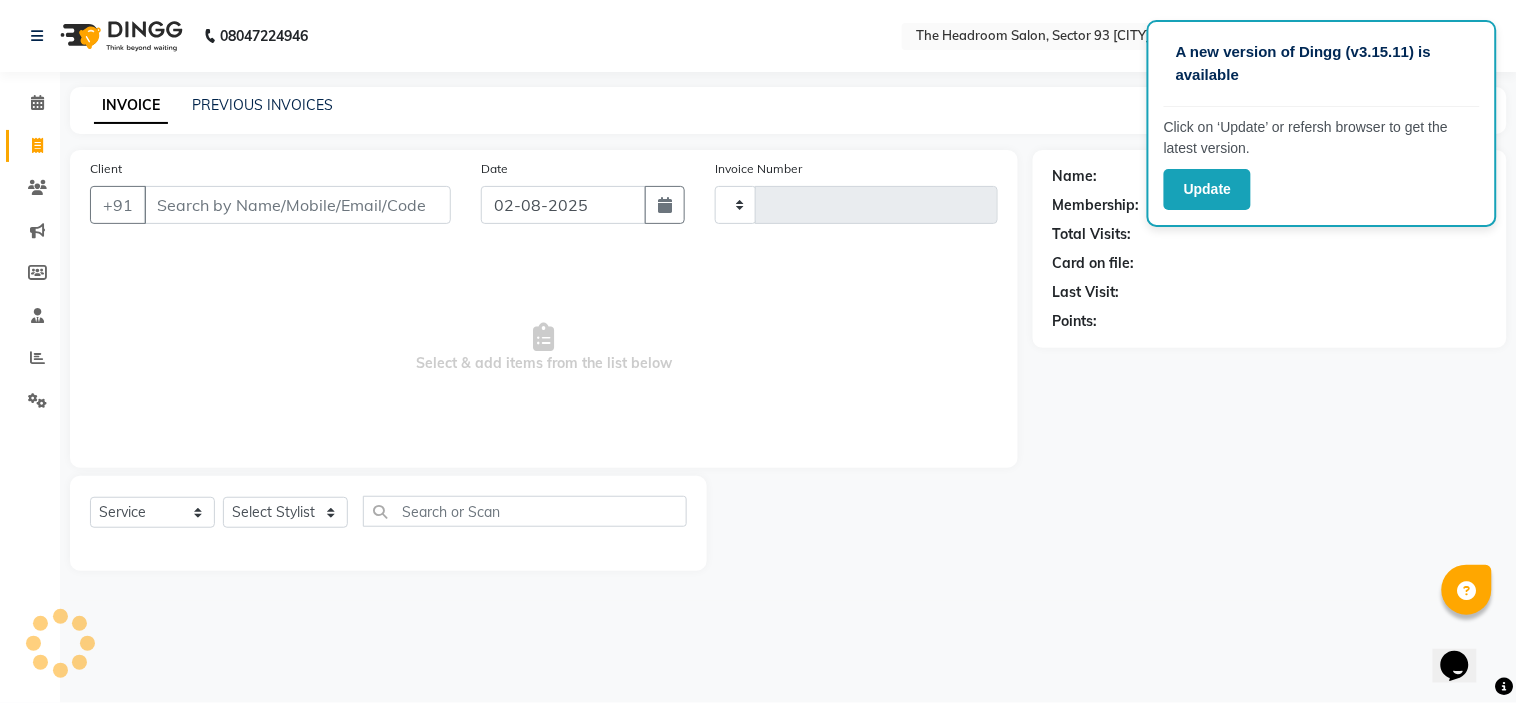 type on "2566" 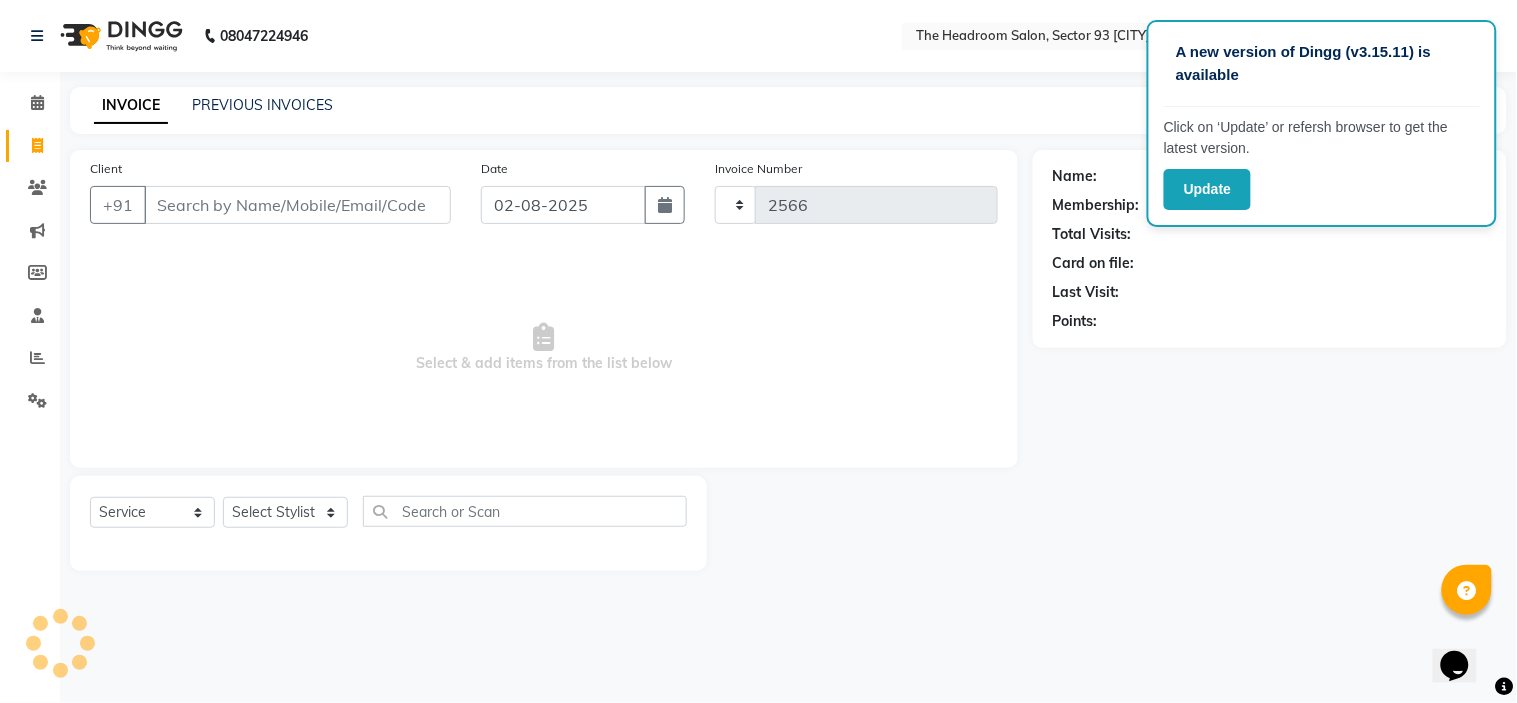 select on "6933" 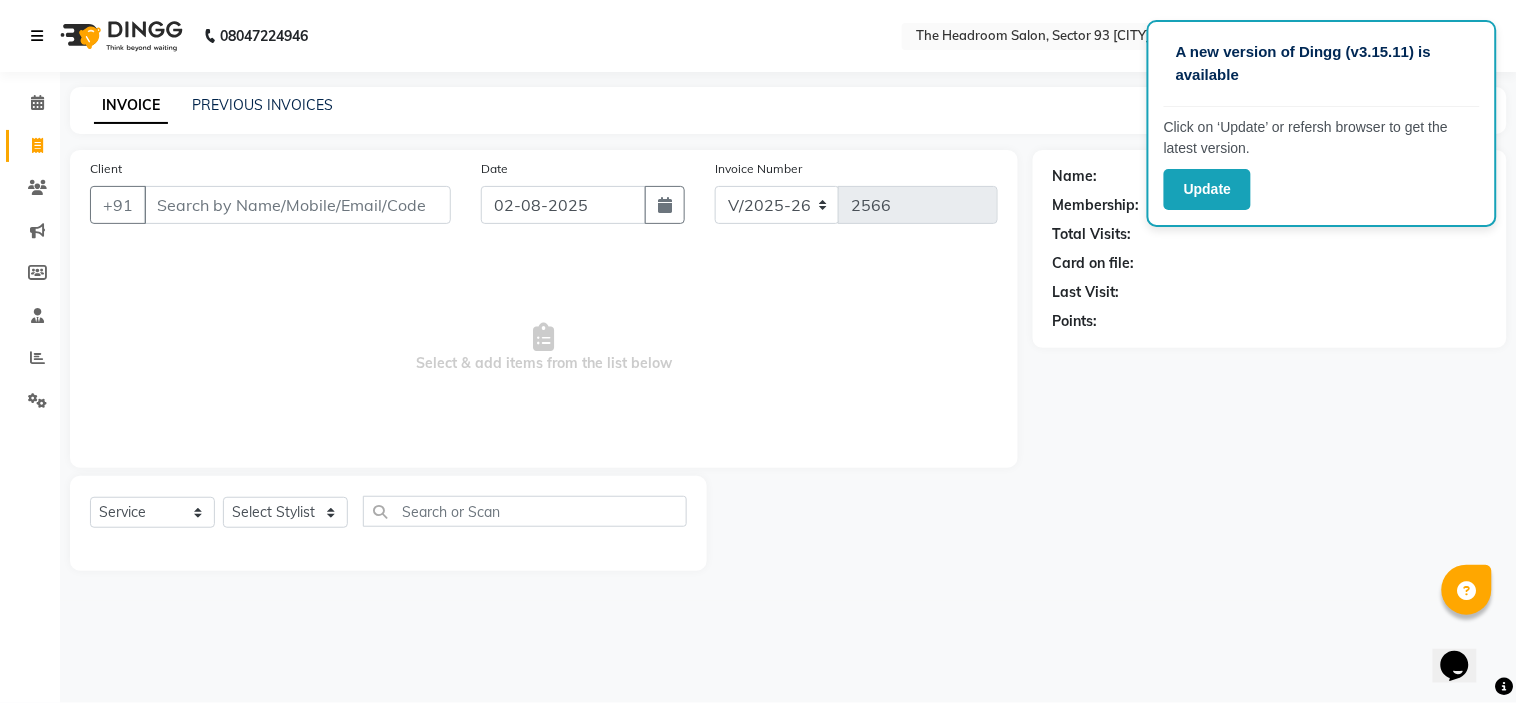 click at bounding box center (37, 36) 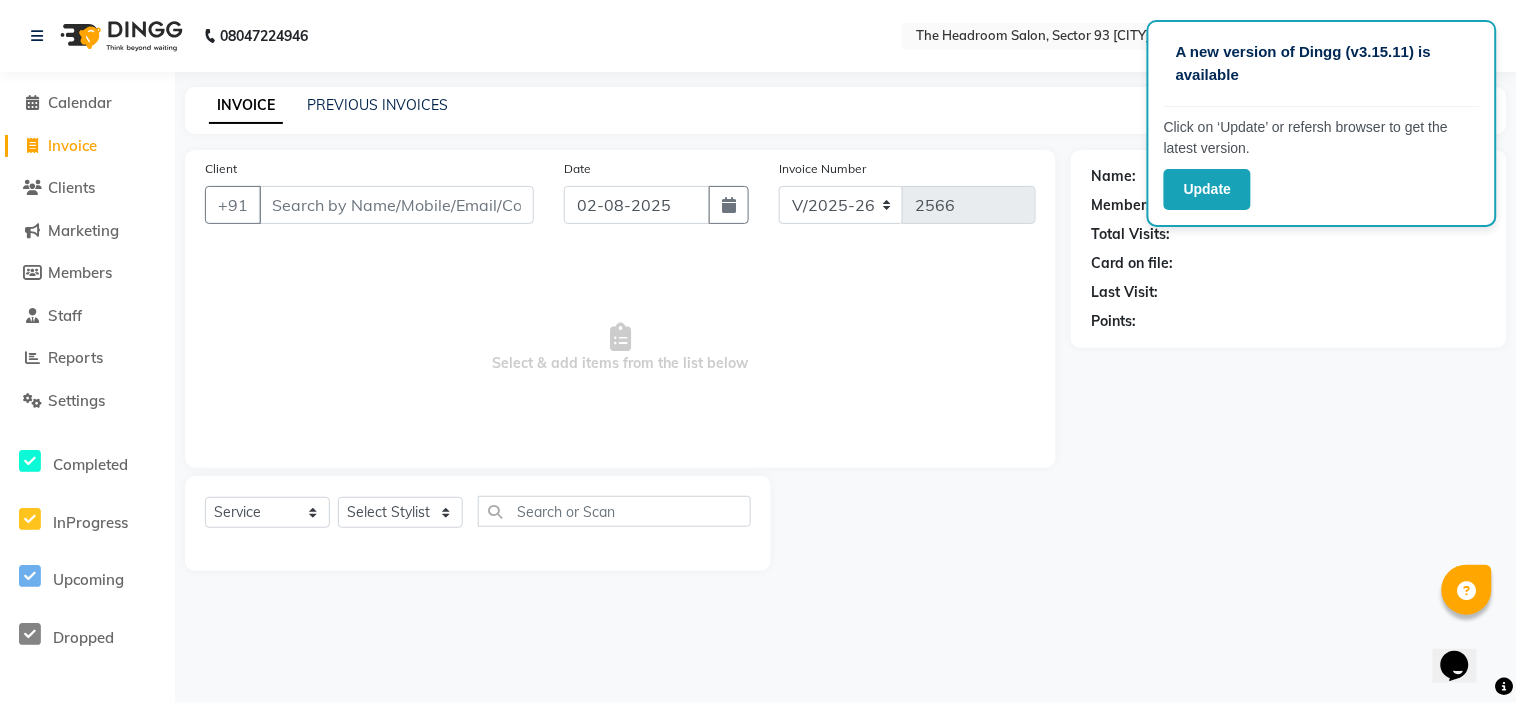 click on "Select & add items from the list below" at bounding box center [620, 348] 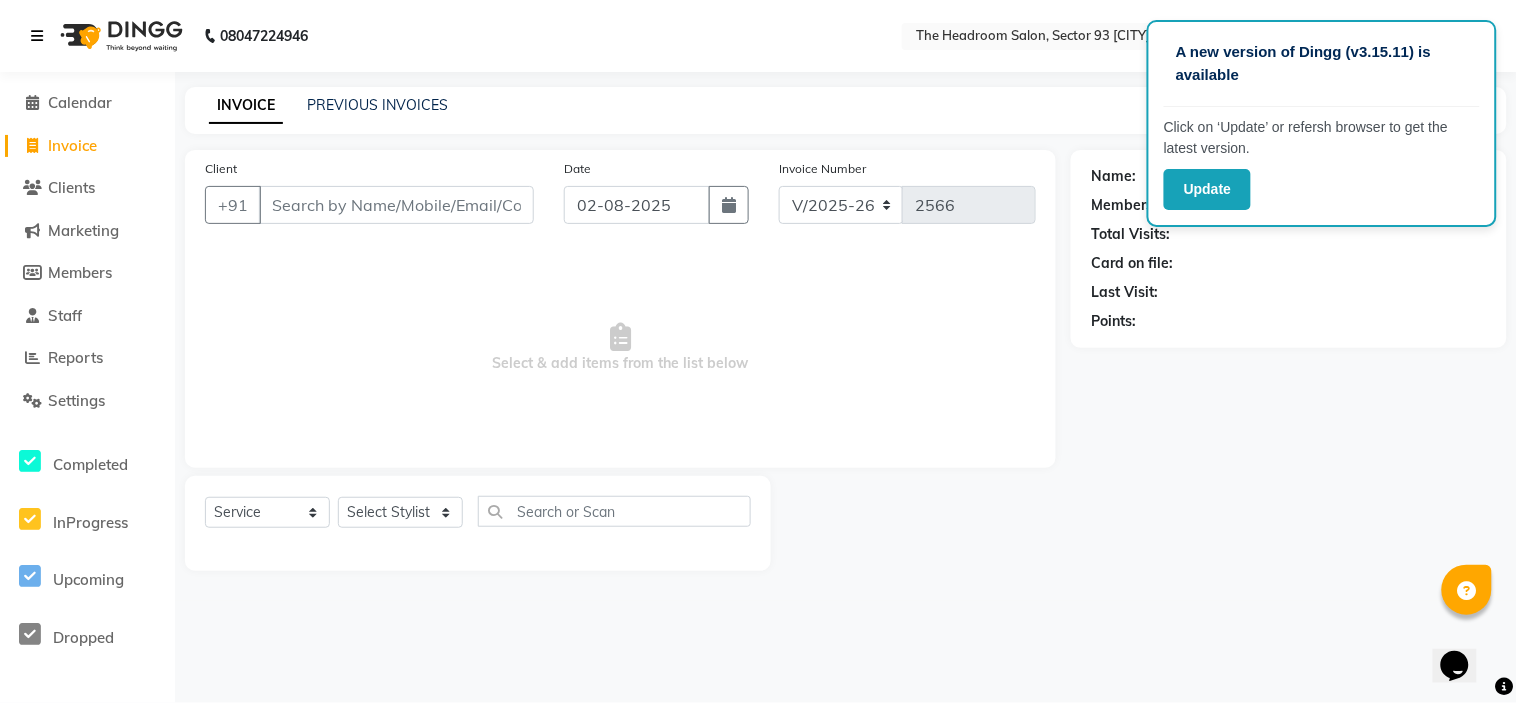 click at bounding box center [41, 36] 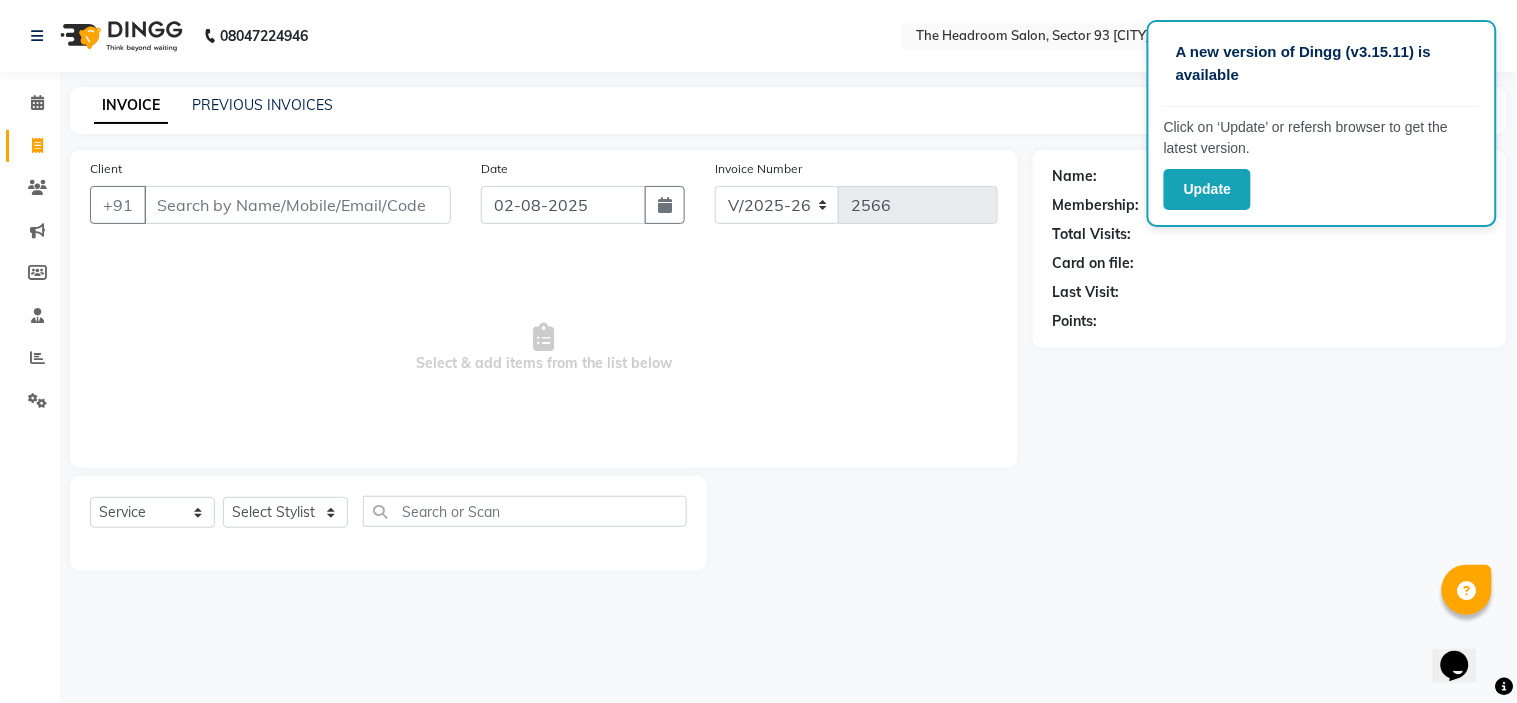 click on "Select & add items from the list below" at bounding box center (544, 348) 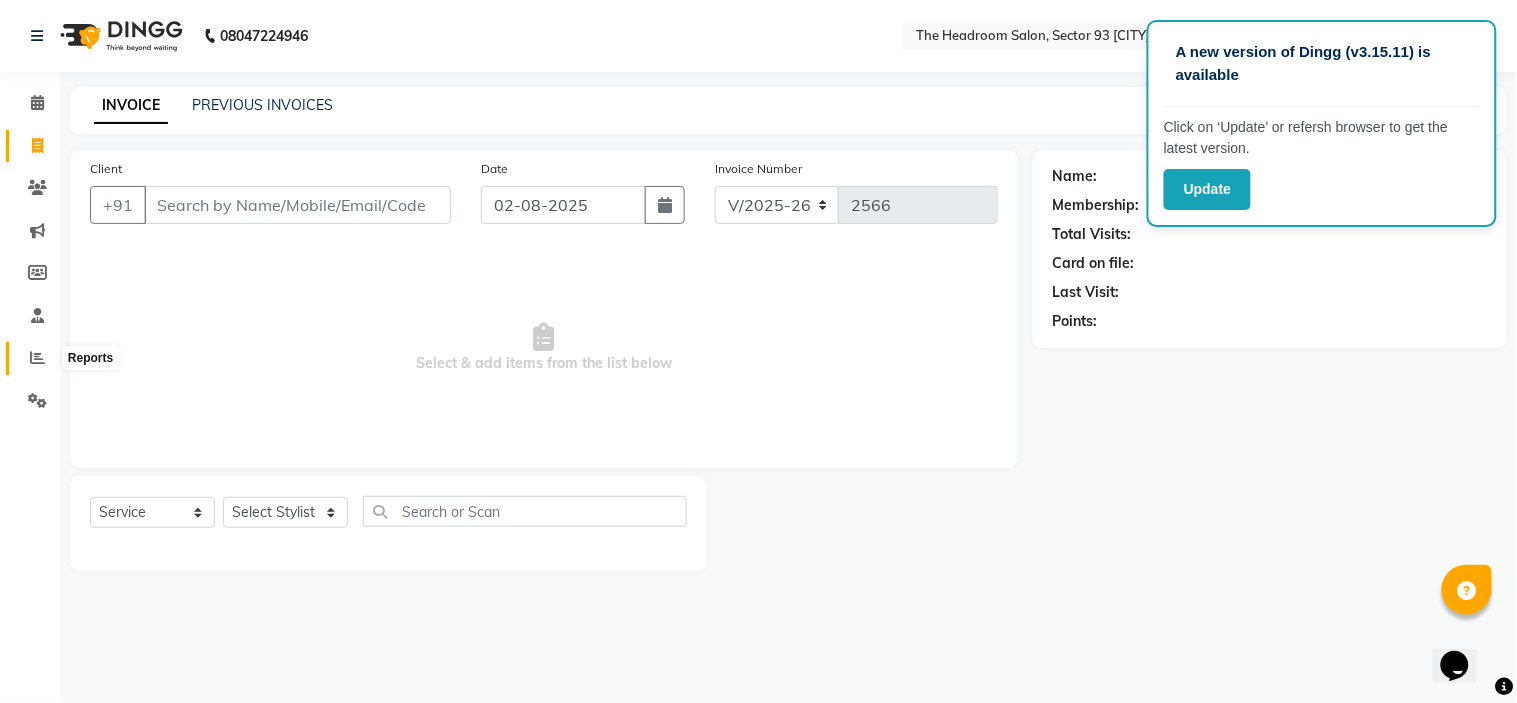 click 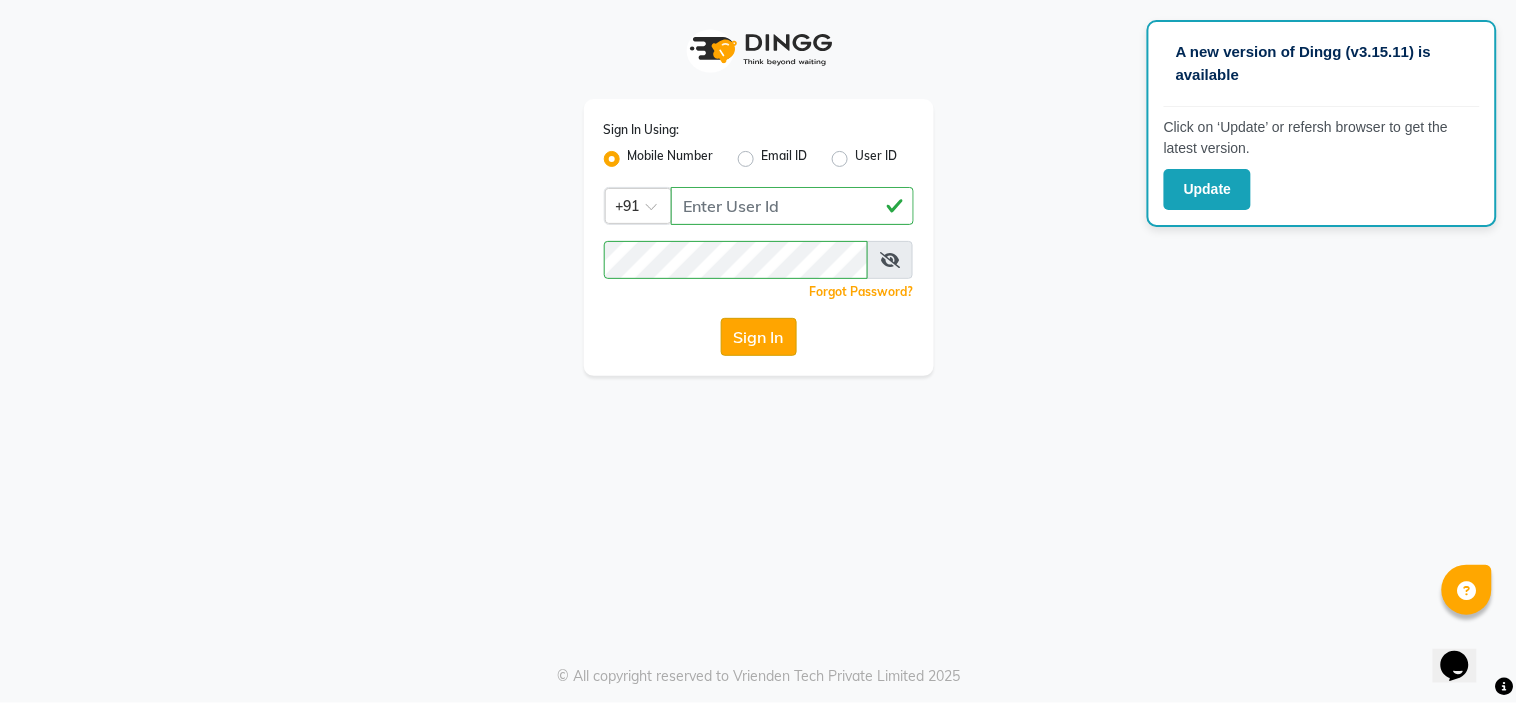 click on "Sign In" 